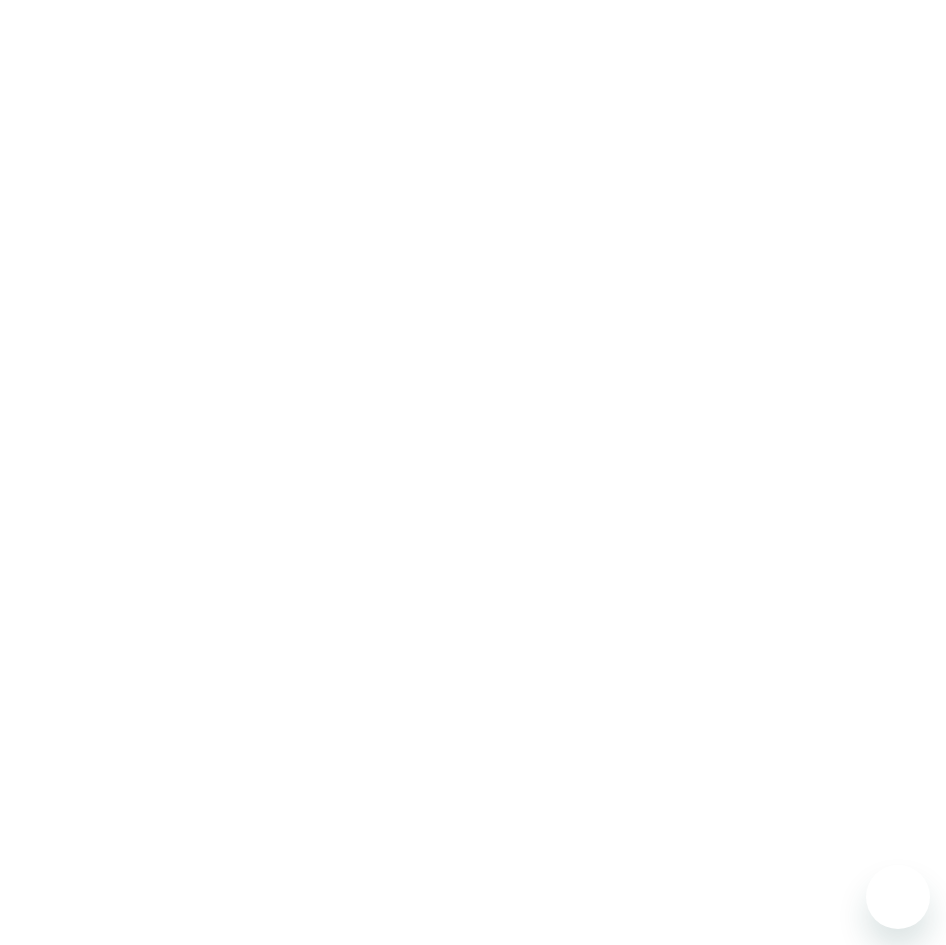 scroll, scrollTop: 0, scrollLeft: 0, axis: both 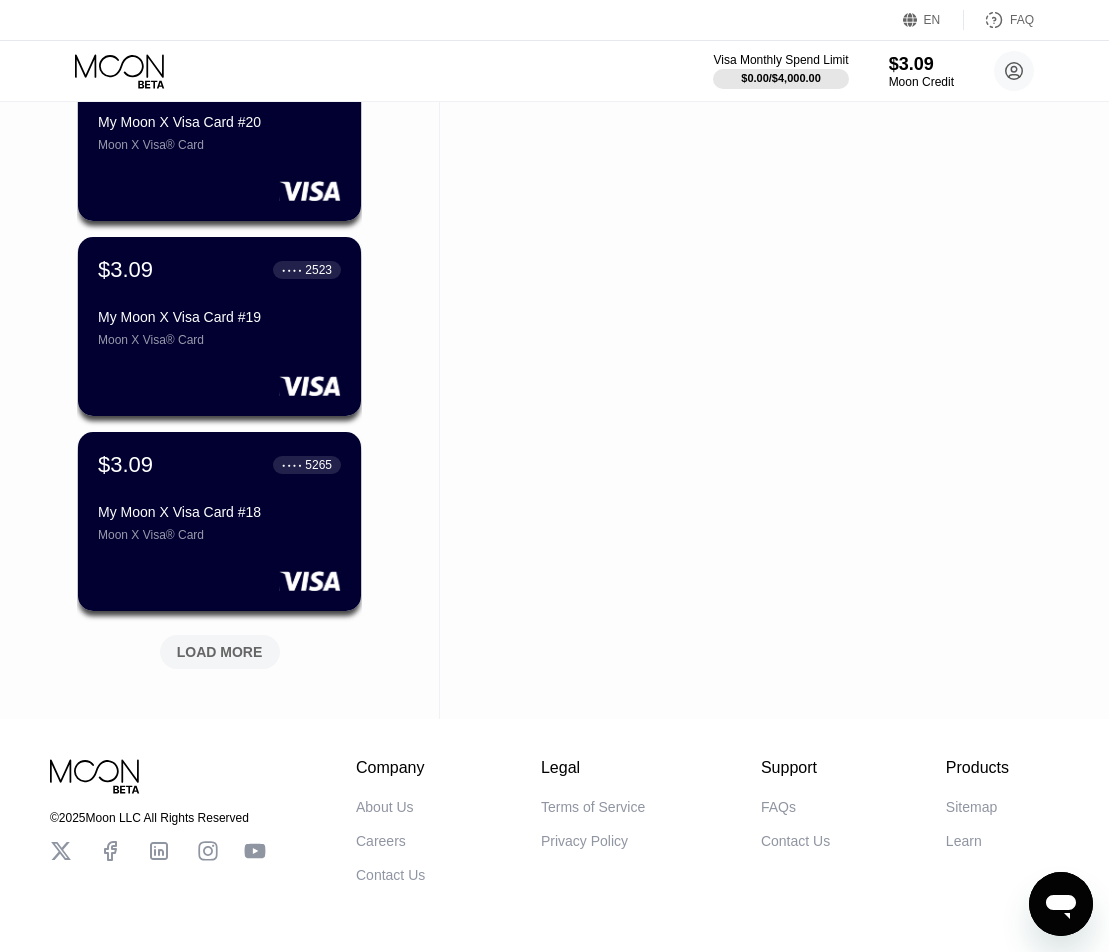 click on "LOAD MORE" at bounding box center (220, 652) 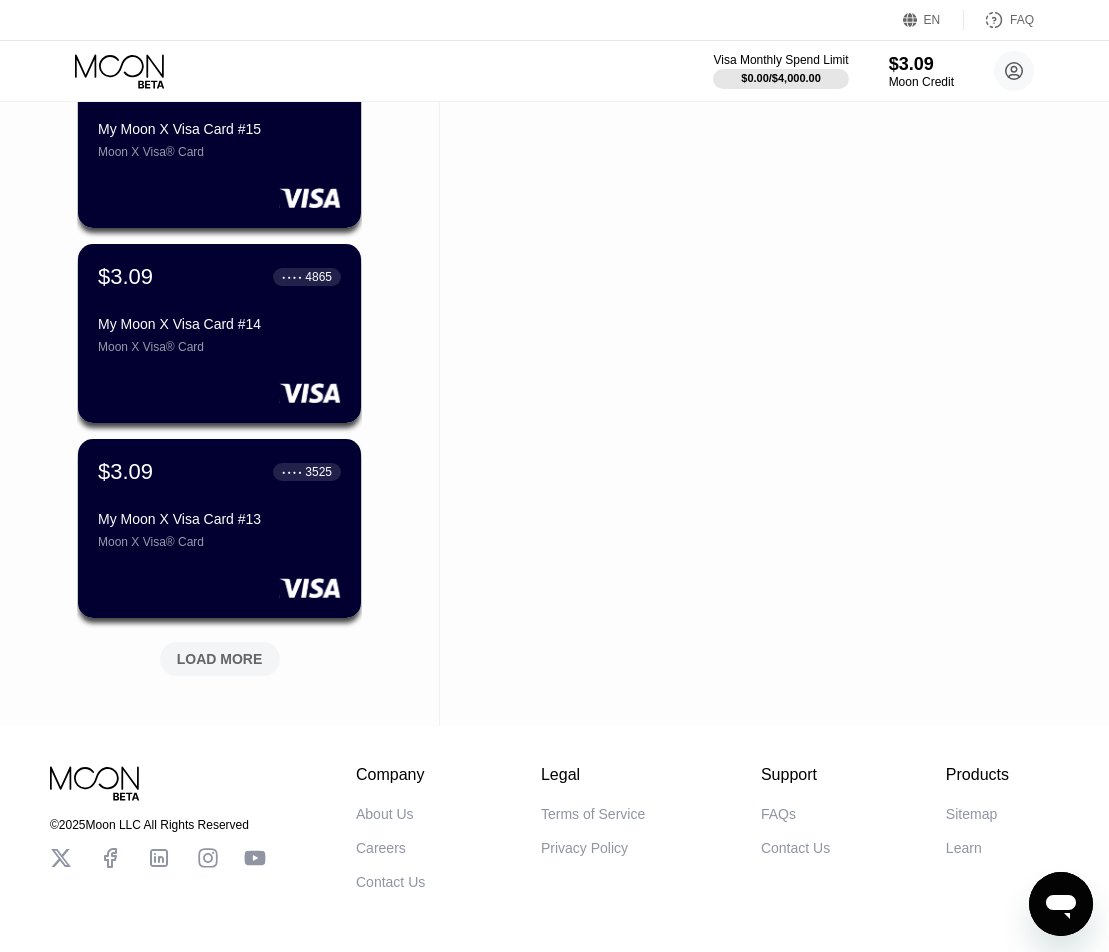 scroll, scrollTop: 1652, scrollLeft: 0, axis: vertical 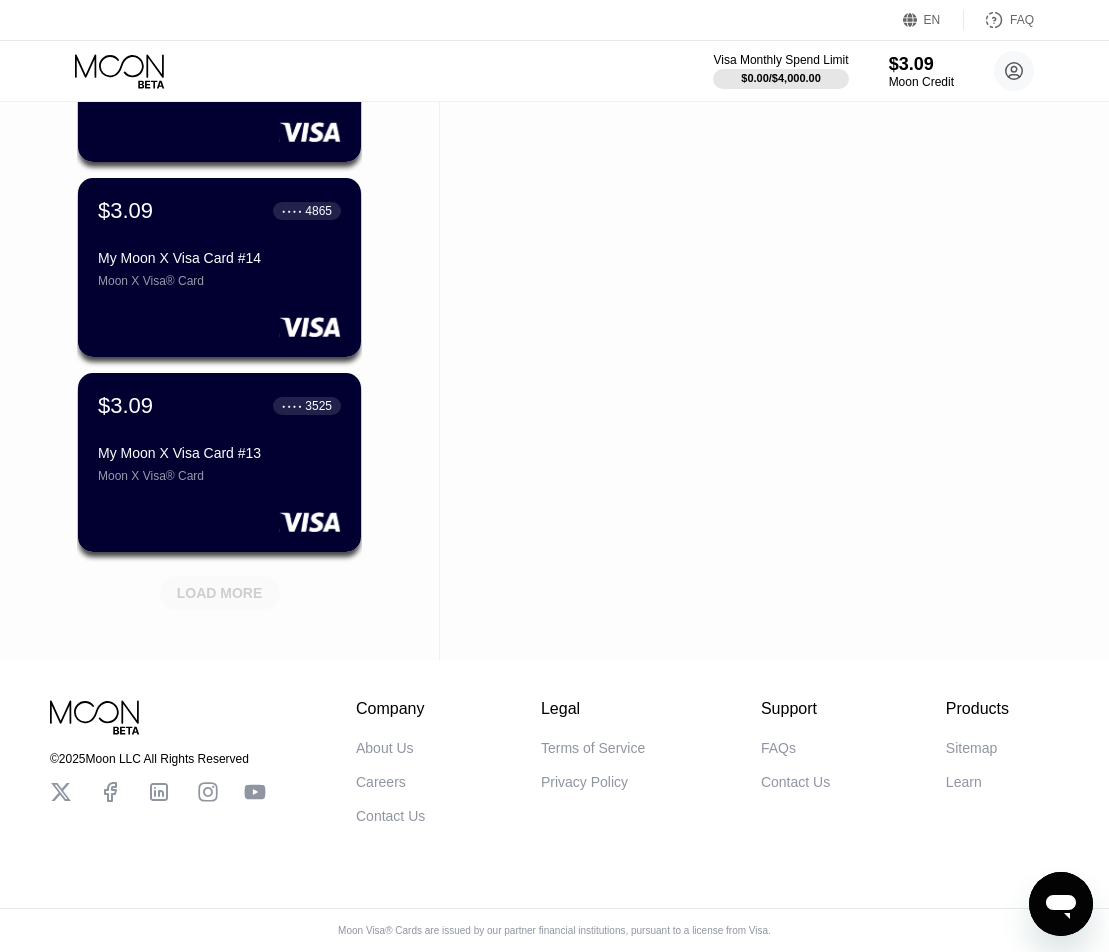 click on "LOAD MORE" at bounding box center [220, 593] 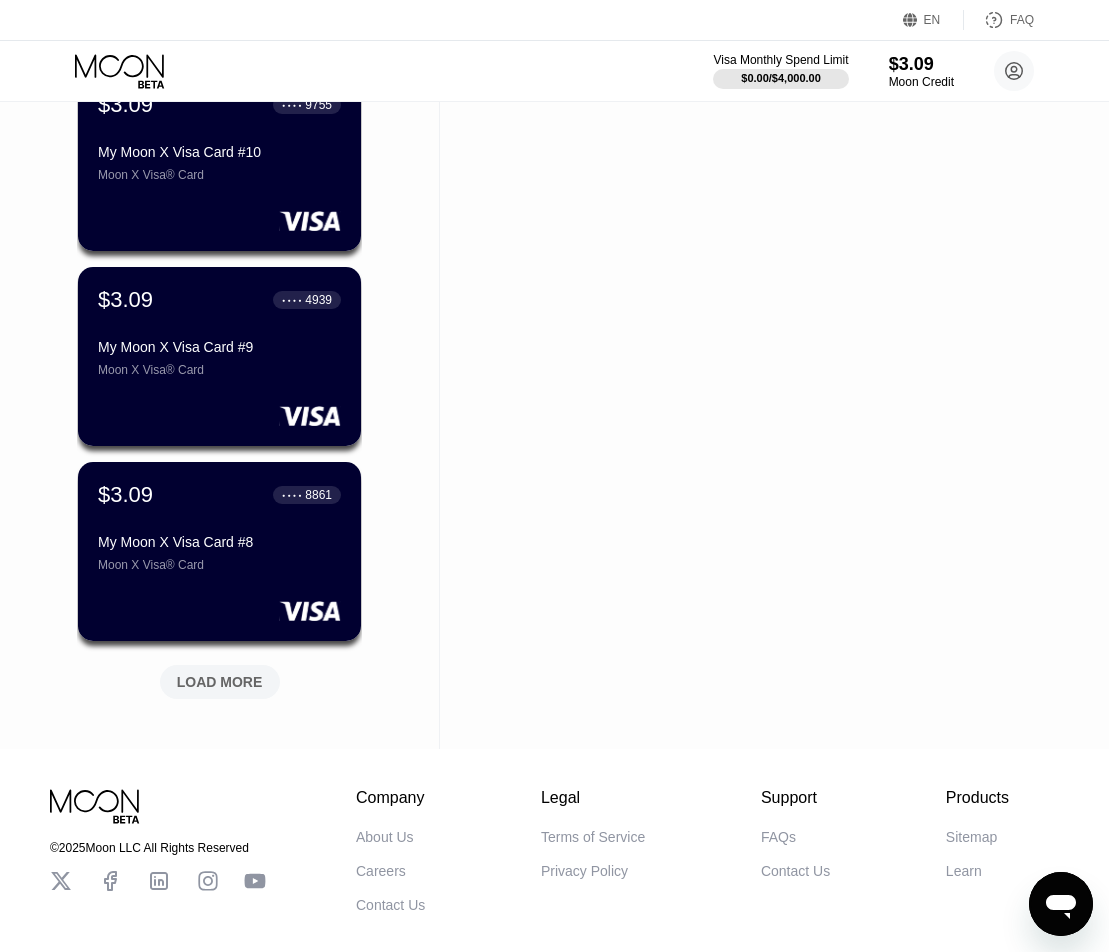 scroll, scrollTop: 2552, scrollLeft: 0, axis: vertical 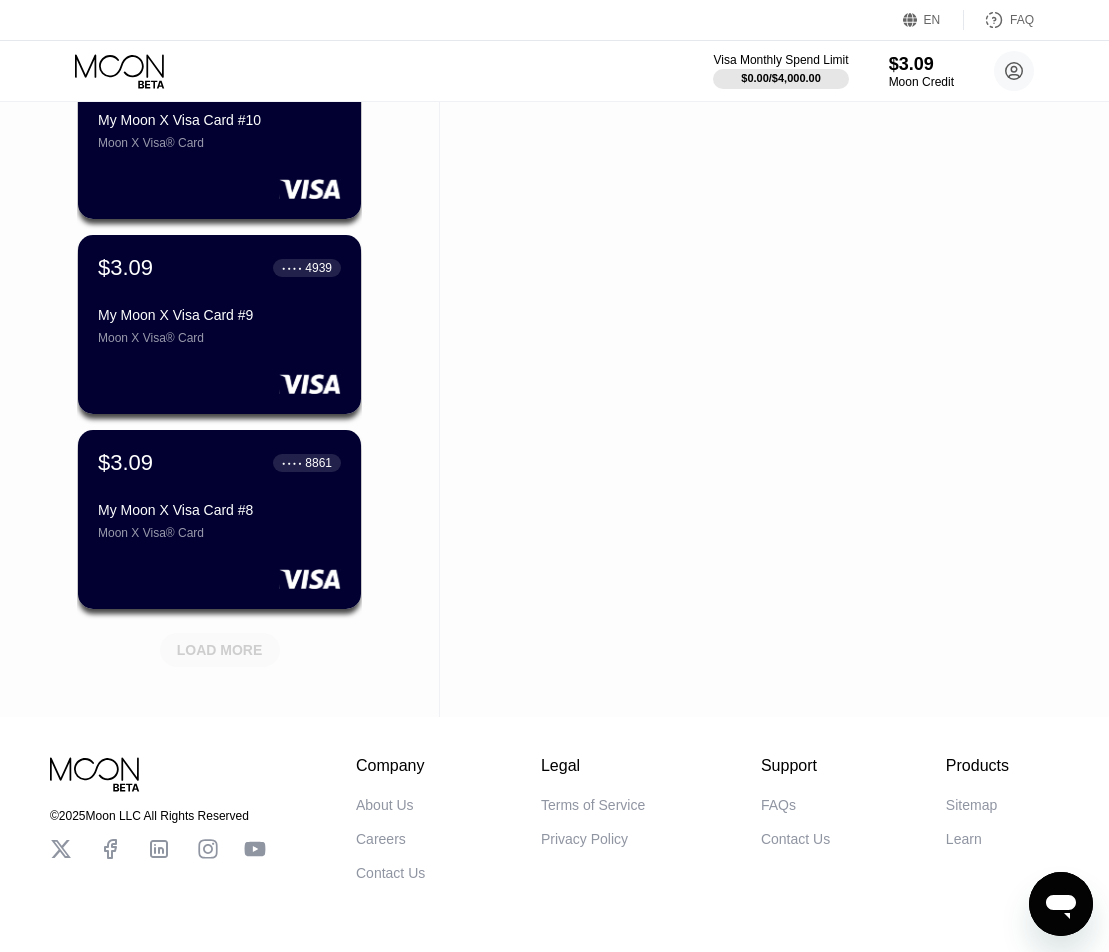 click on "LOAD MORE" at bounding box center (220, 650) 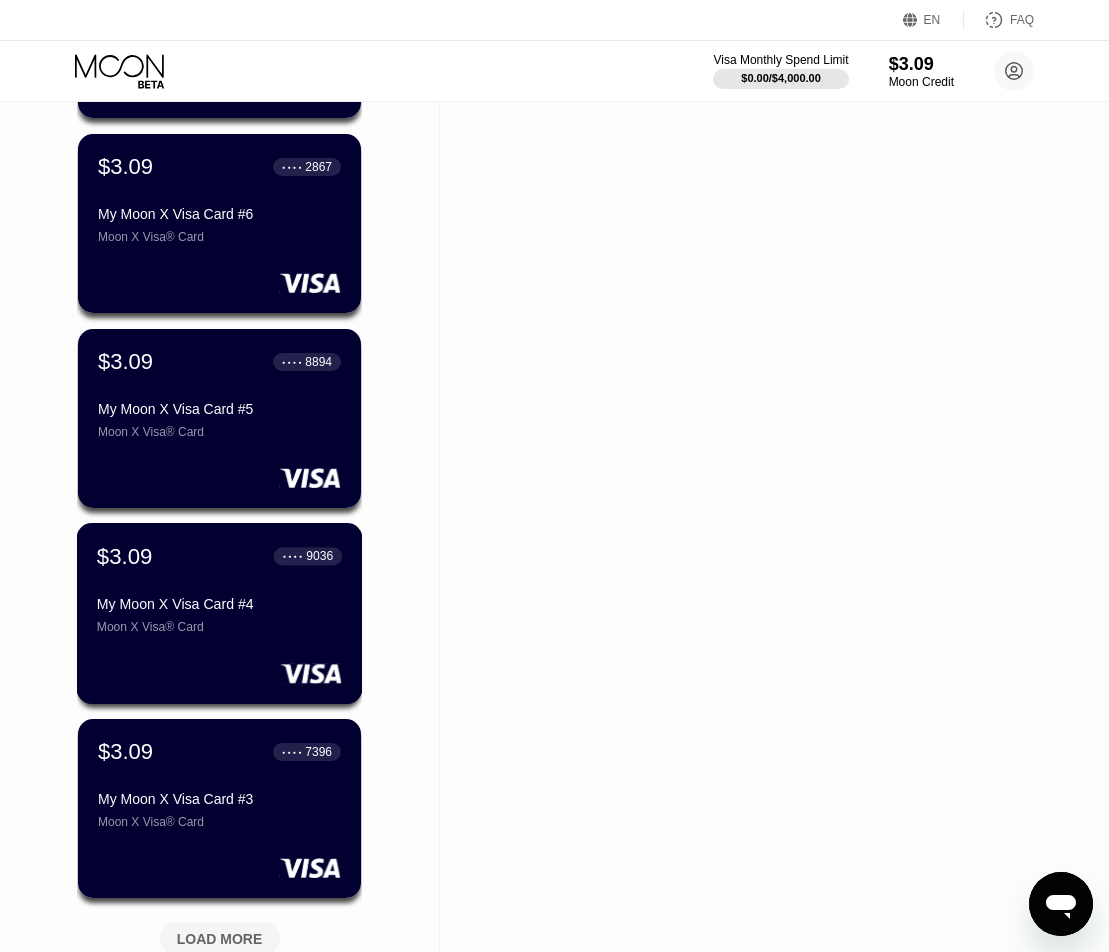 scroll, scrollTop: 3552, scrollLeft: 0, axis: vertical 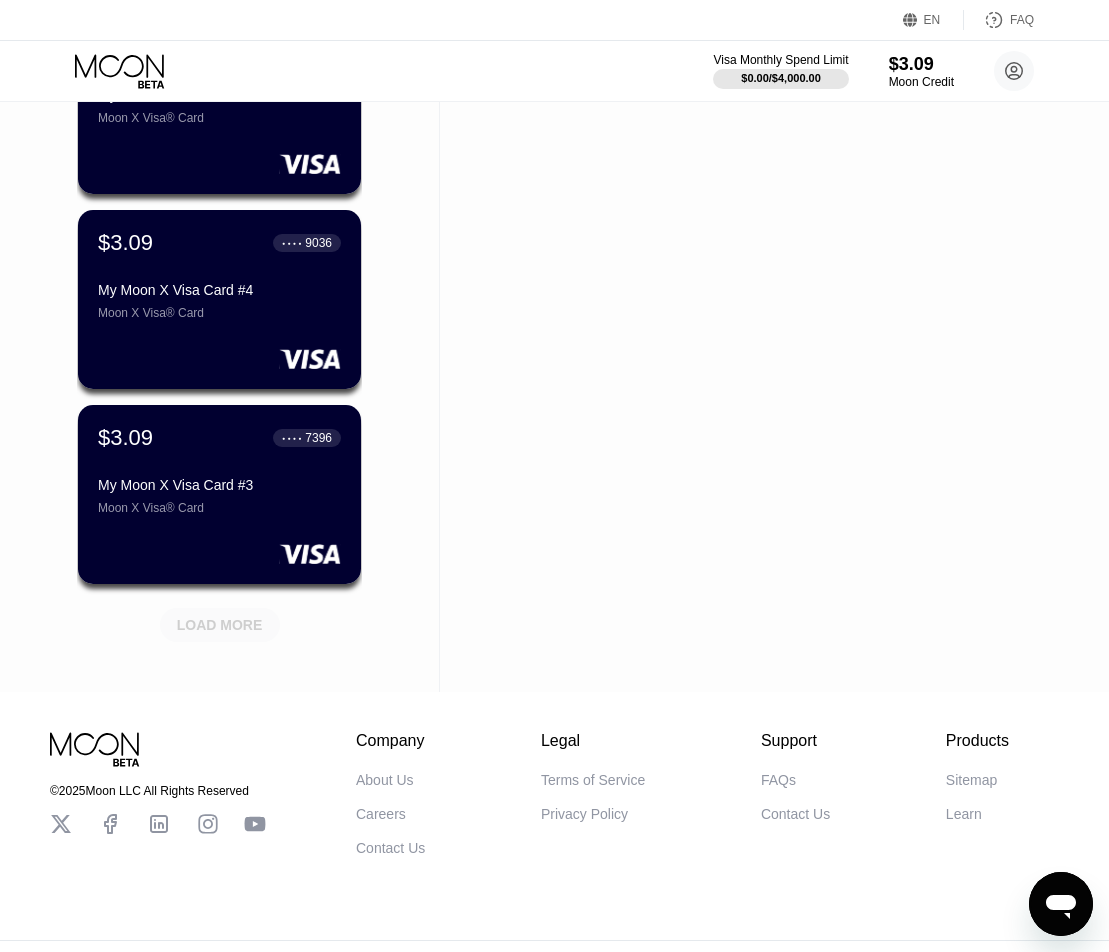click on "LOAD MORE" at bounding box center (220, 625) 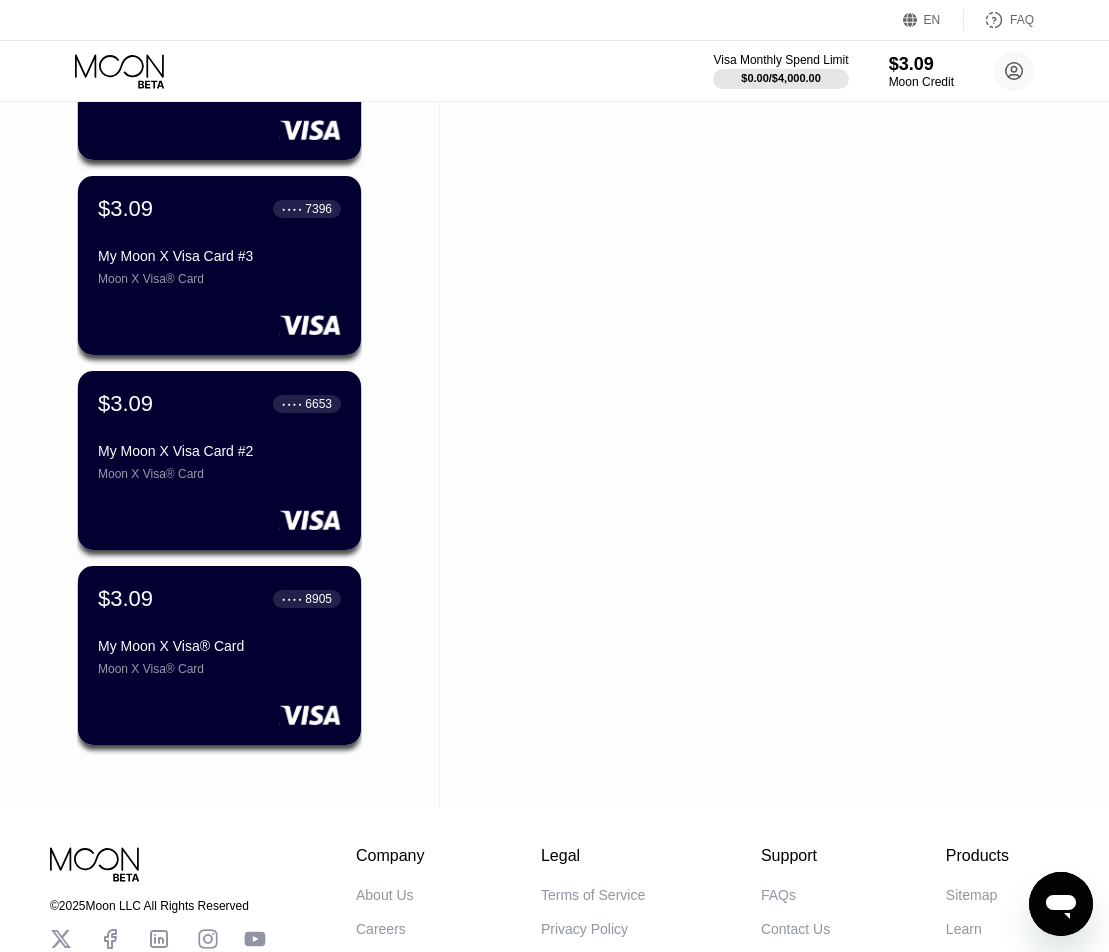 scroll, scrollTop: 3746, scrollLeft: 0, axis: vertical 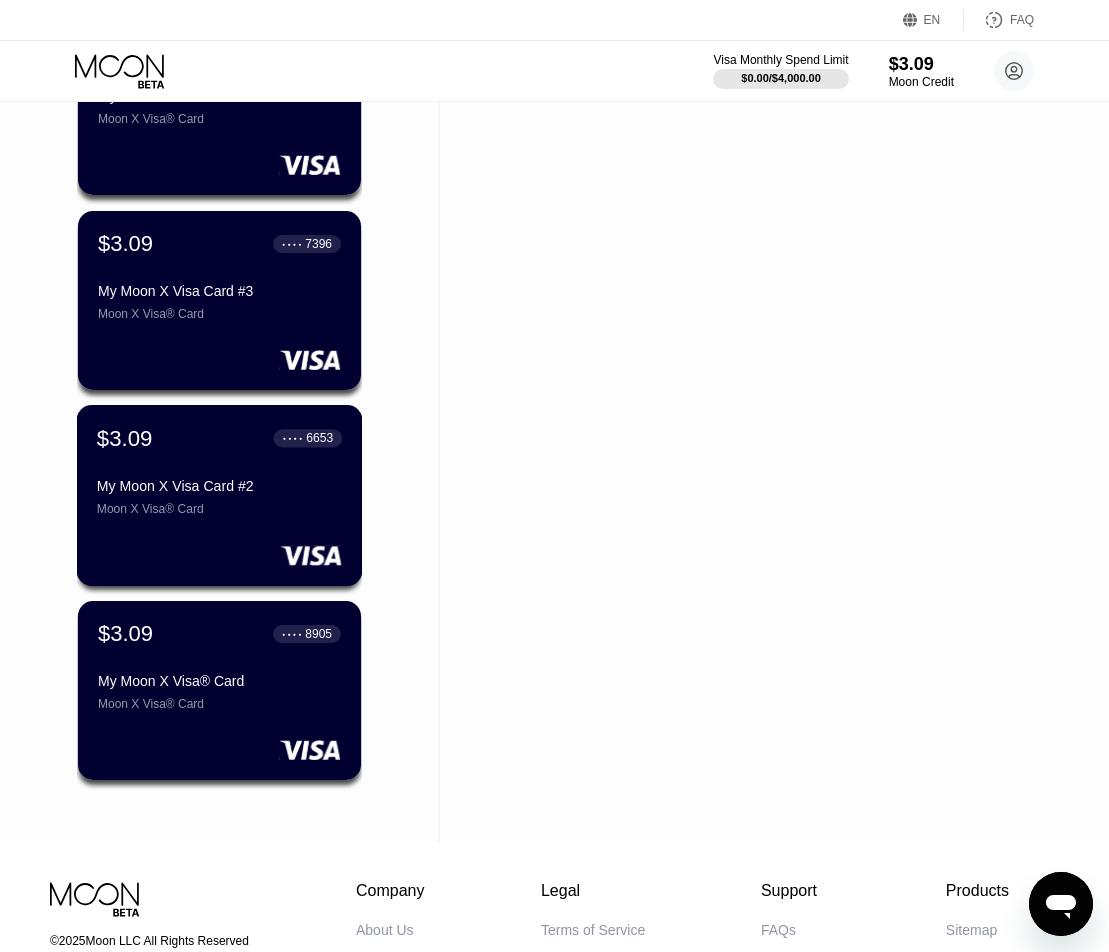 click on "$3.09 ● ● ● ● 6653 My Moon X Visa Card #2 Moon X Visa® Card" at bounding box center (219, 470) 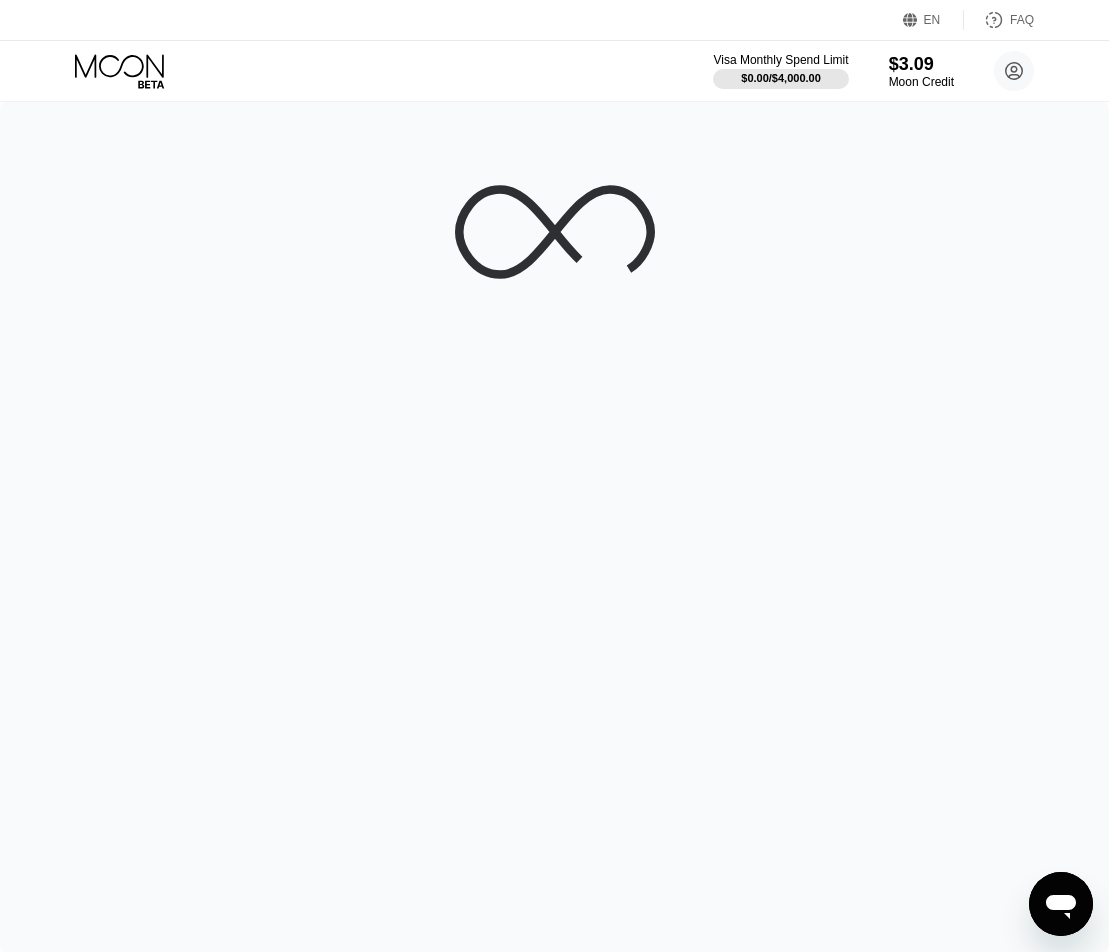 scroll, scrollTop: 0, scrollLeft: 0, axis: both 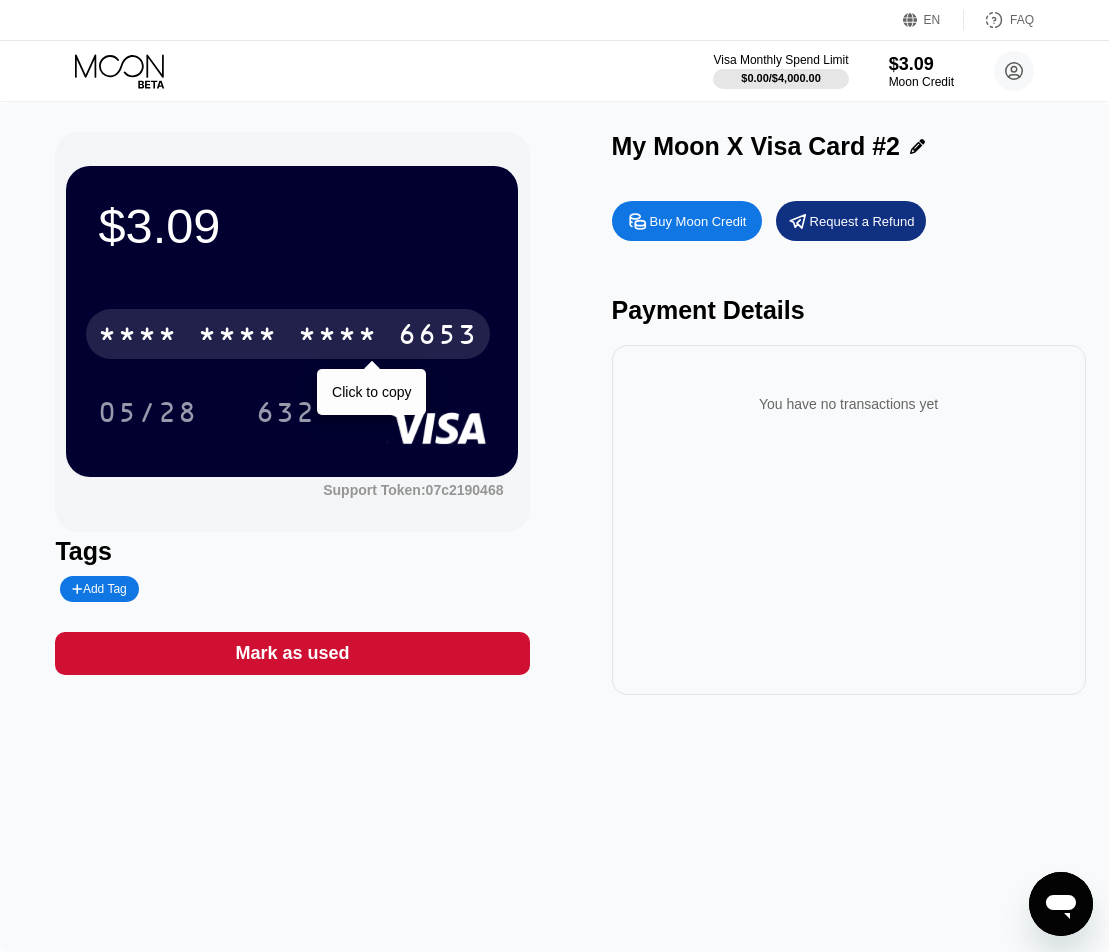 click on "* * * * * * * * * * * * 6653" at bounding box center (288, 334) 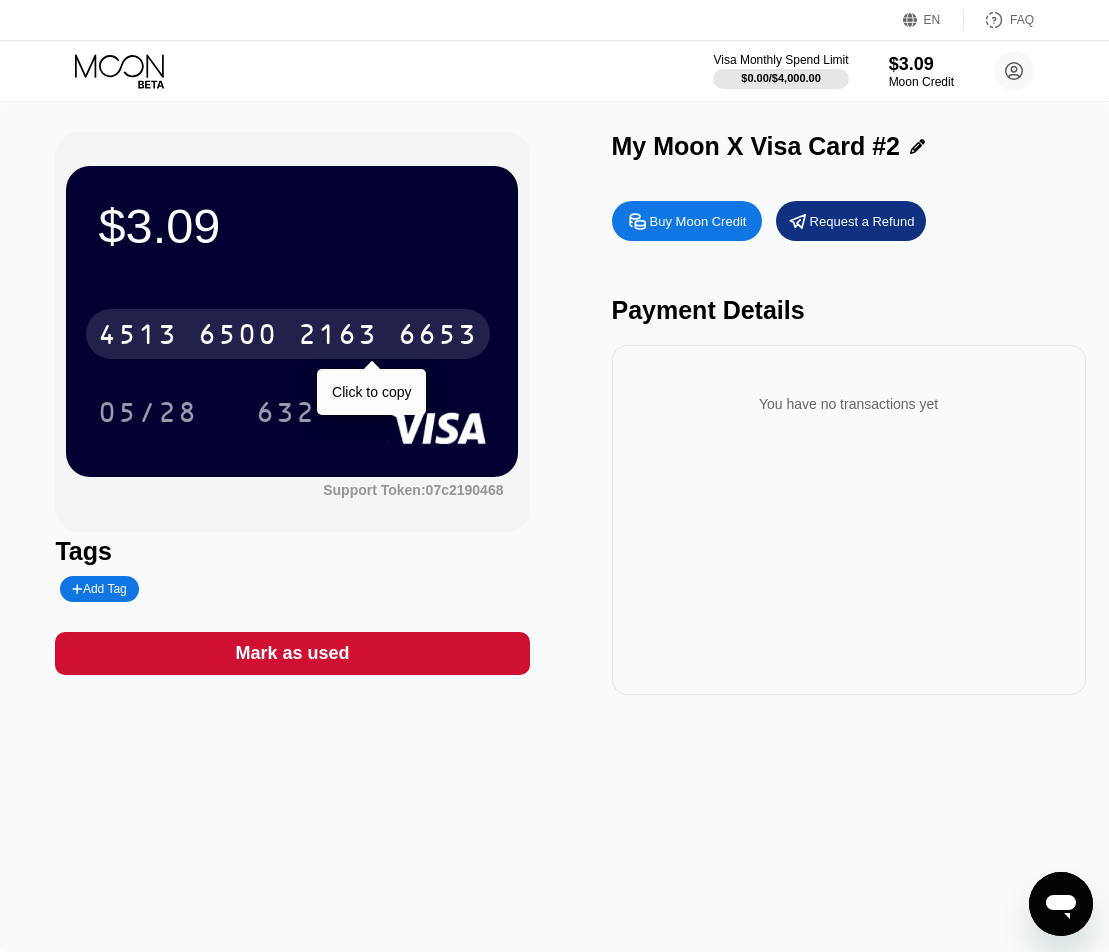 click on "2163" at bounding box center [338, 337] 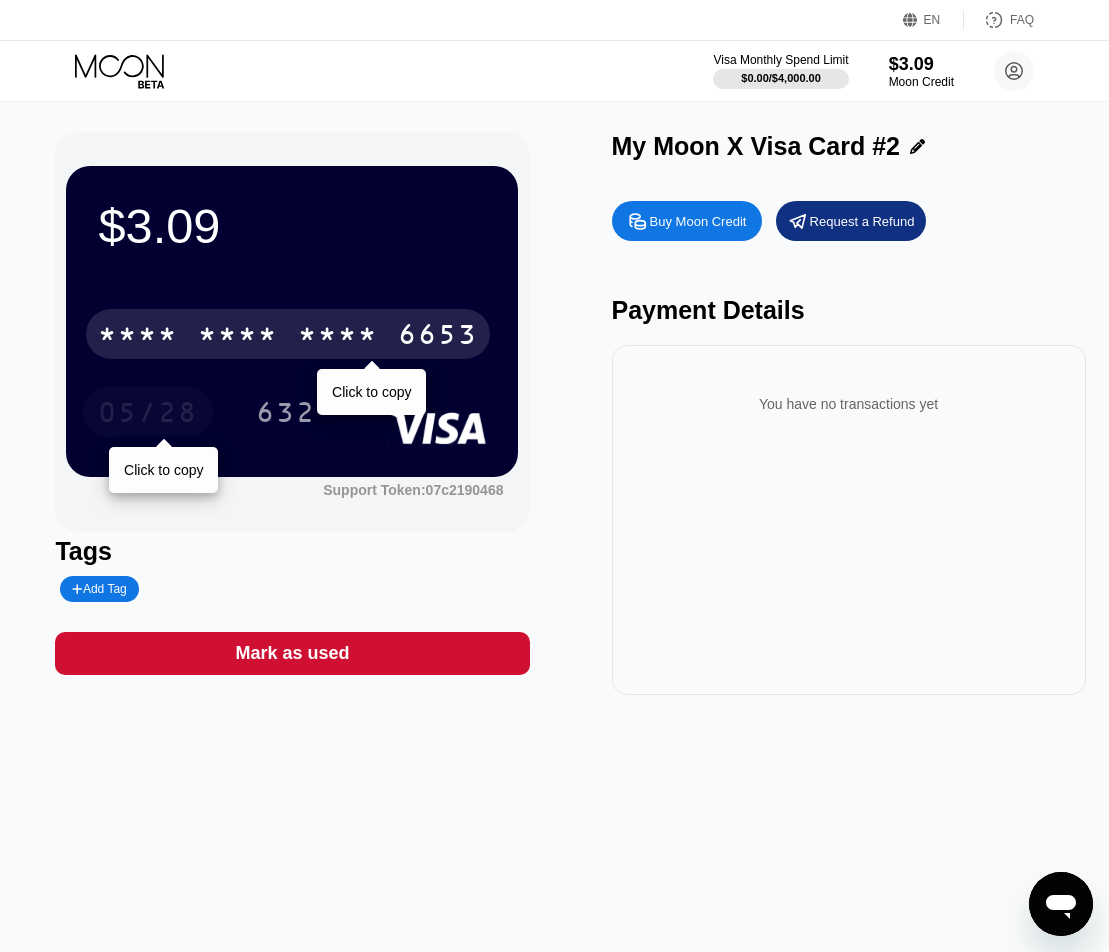 click on "05/28" at bounding box center [148, 415] 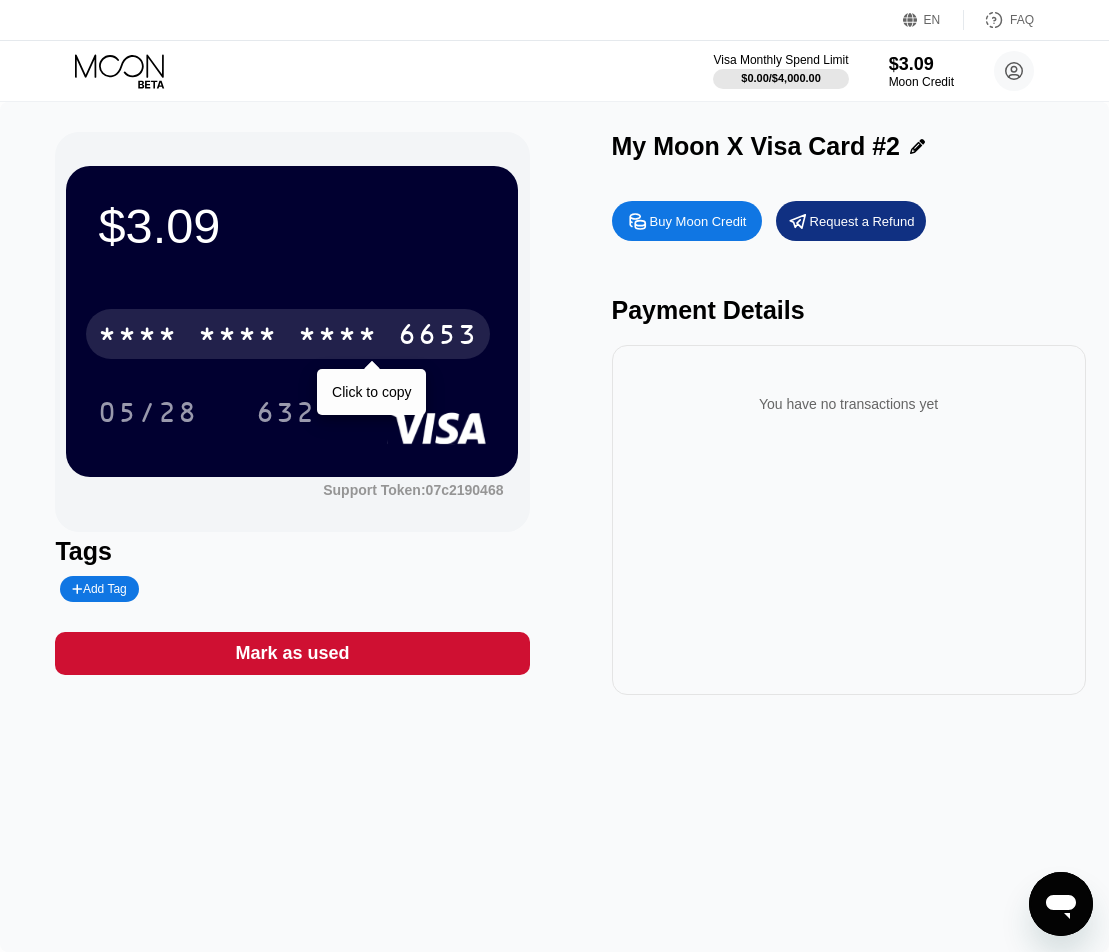 click on "632" at bounding box center [286, 415] 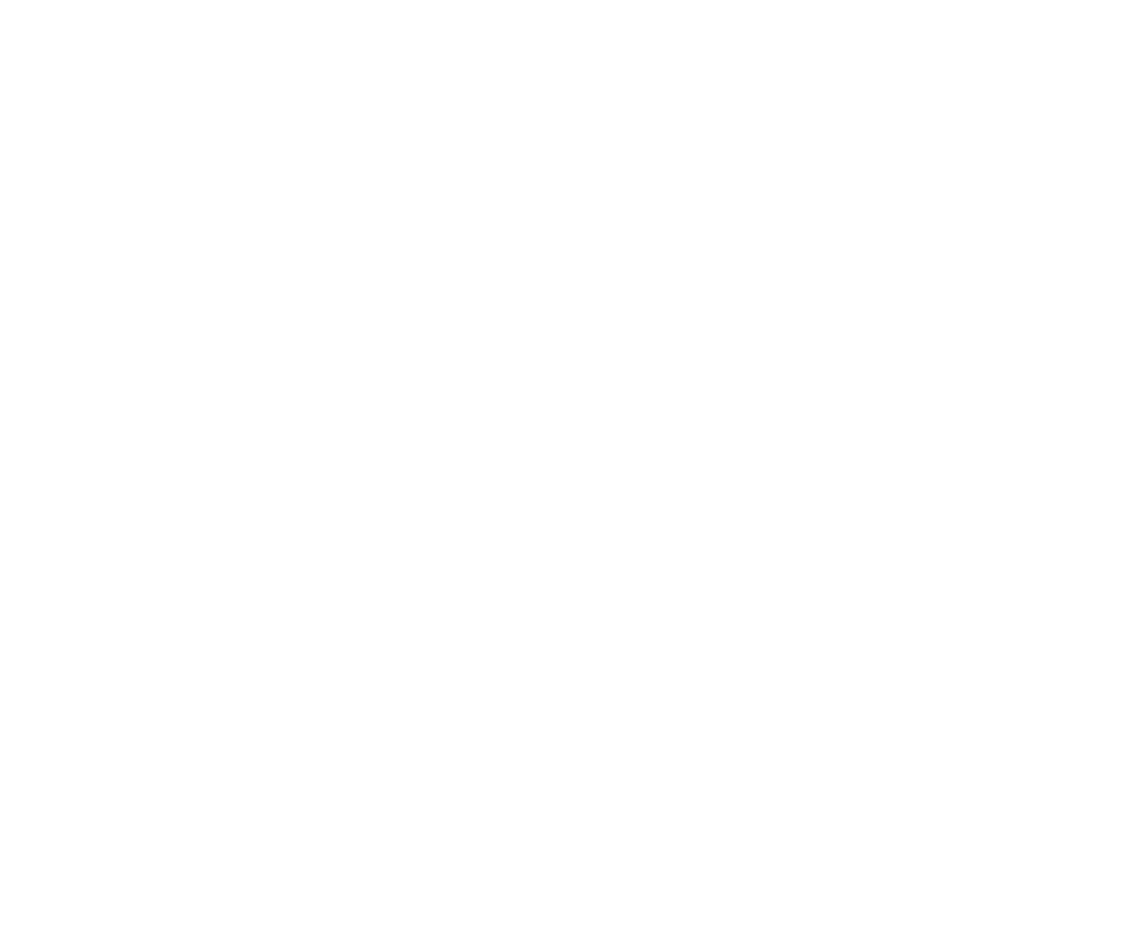 scroll, scrollTop: 0, scrollLeft: 0, axis: both 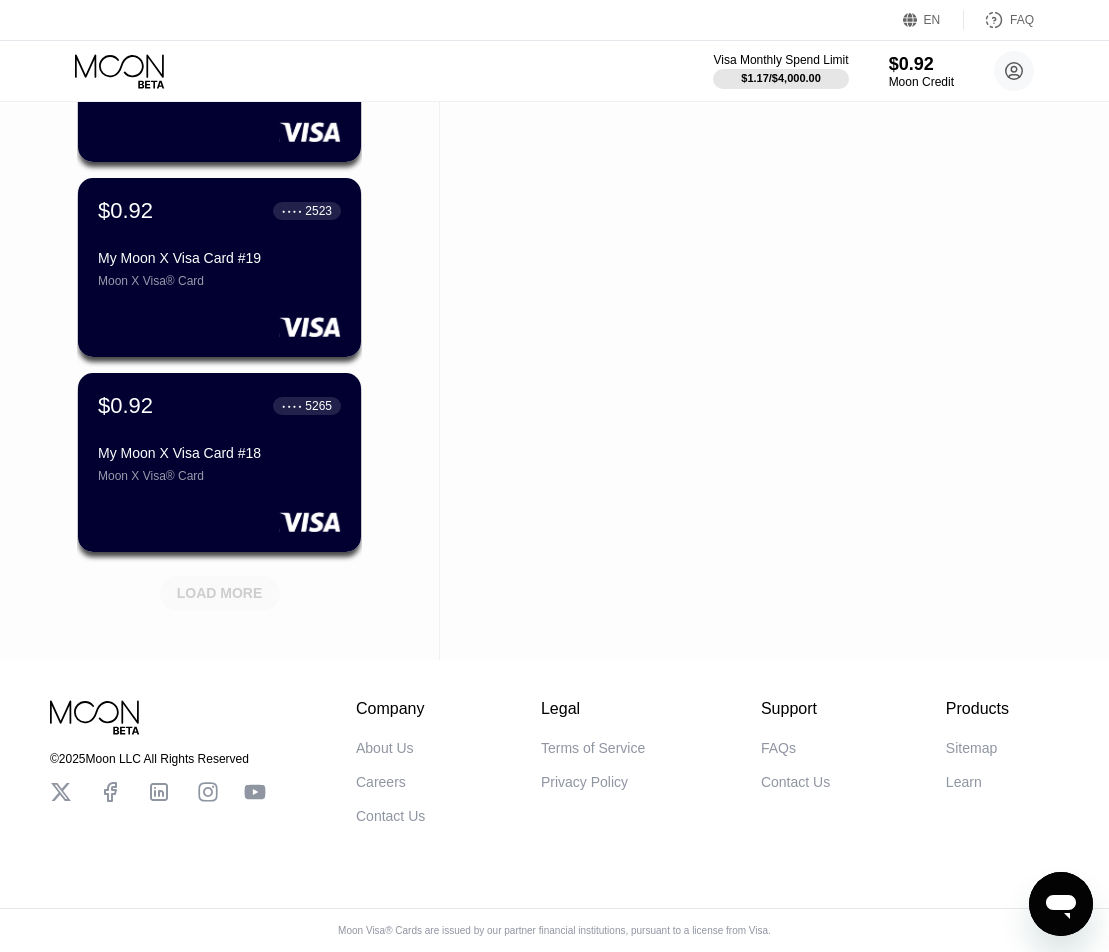 click on "LOAD MORE" at bounding box center (220, 593) 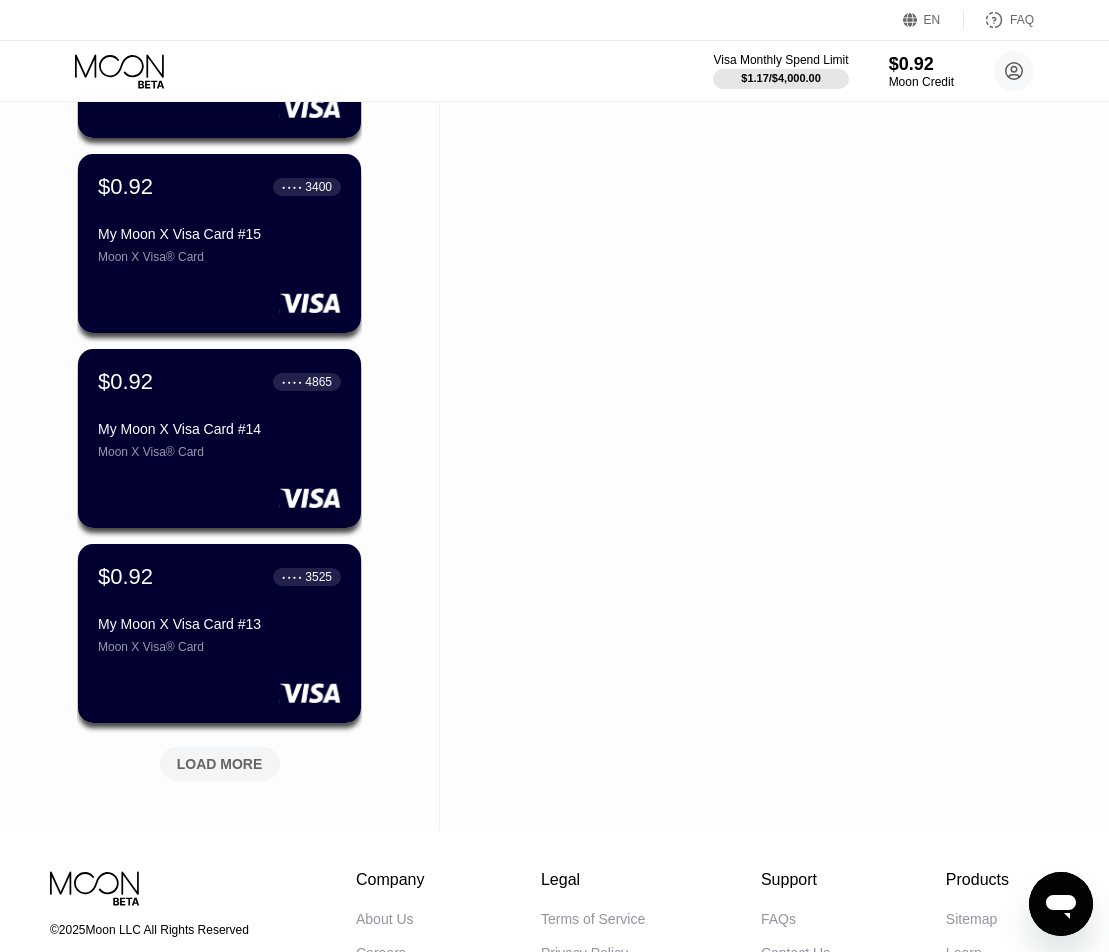 scroll, scrollTop: 1652, scrollLeft: 0, axis: vertical 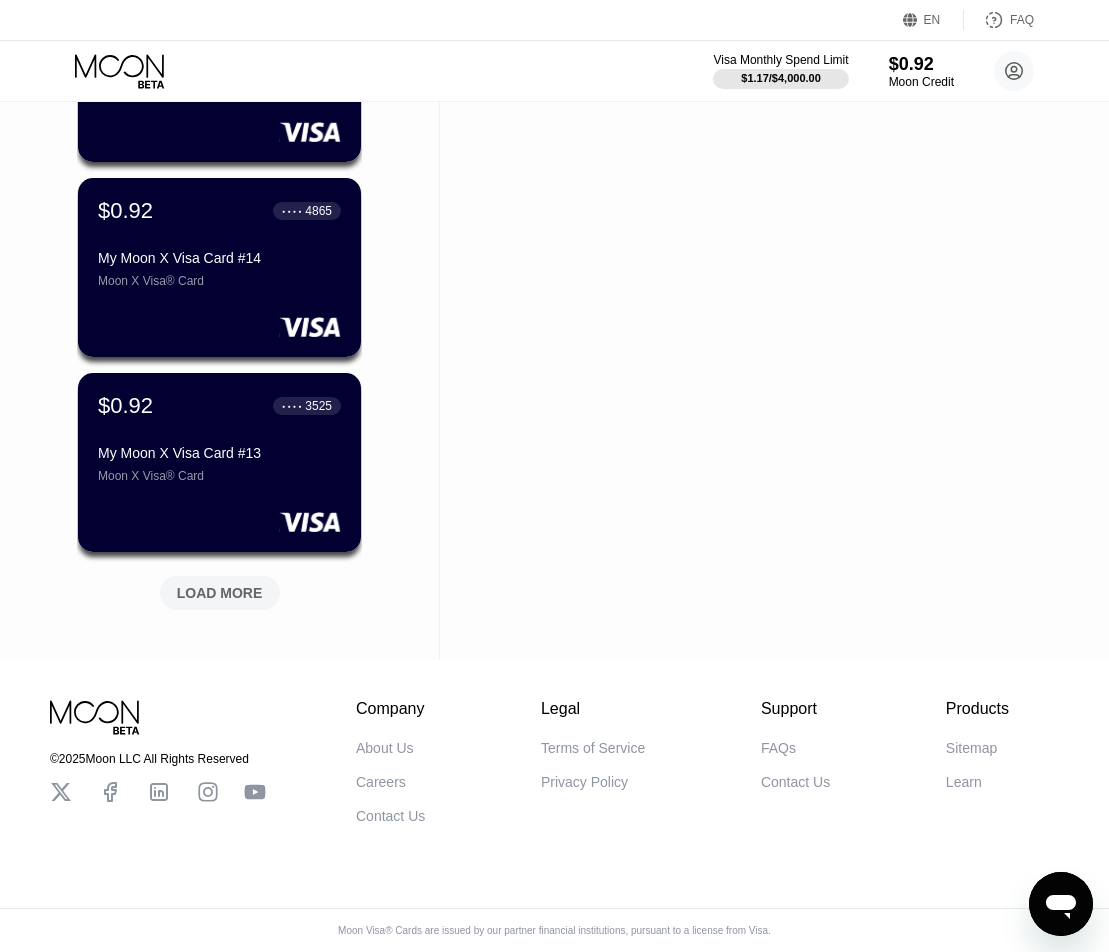 click on "LOAD MORE" at bounding box center [220, 593] 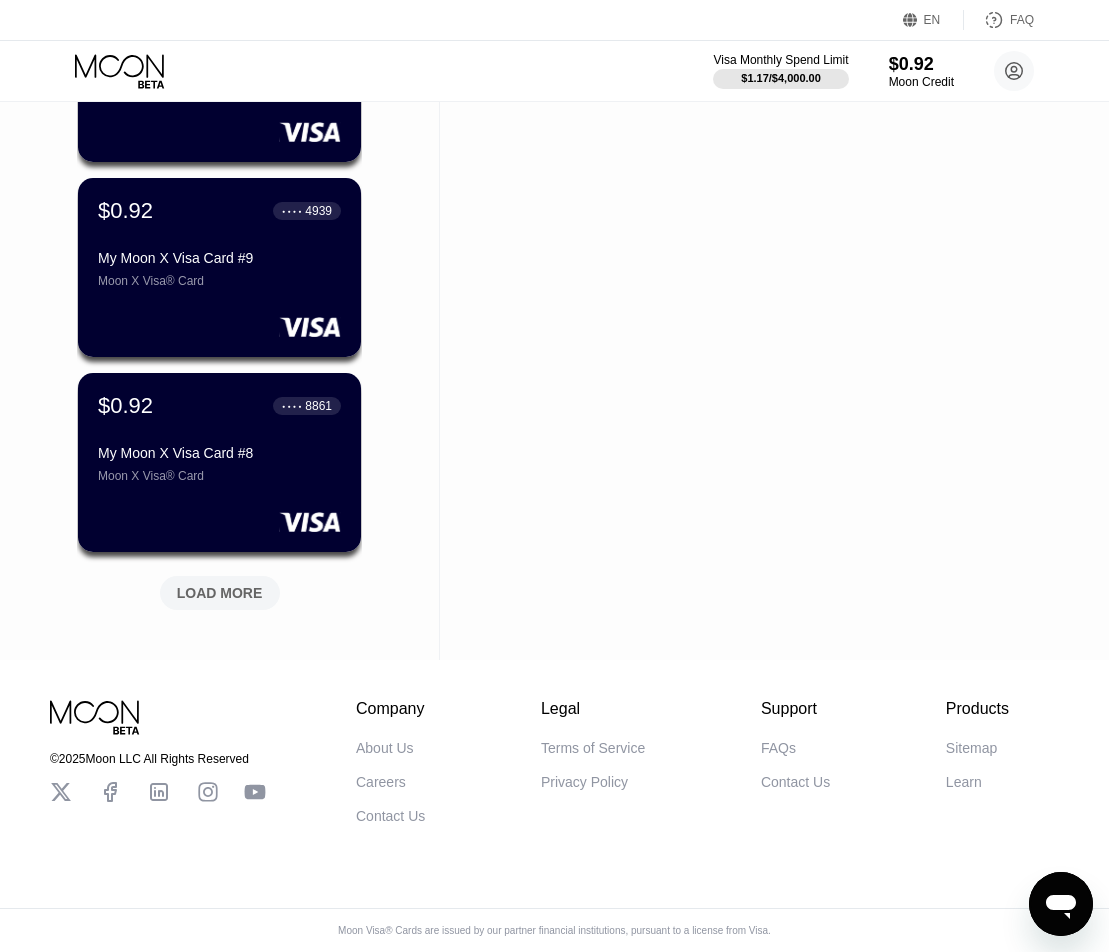 scroll, scrollTop: 2627, scrollLeft: 0, axis: vertical 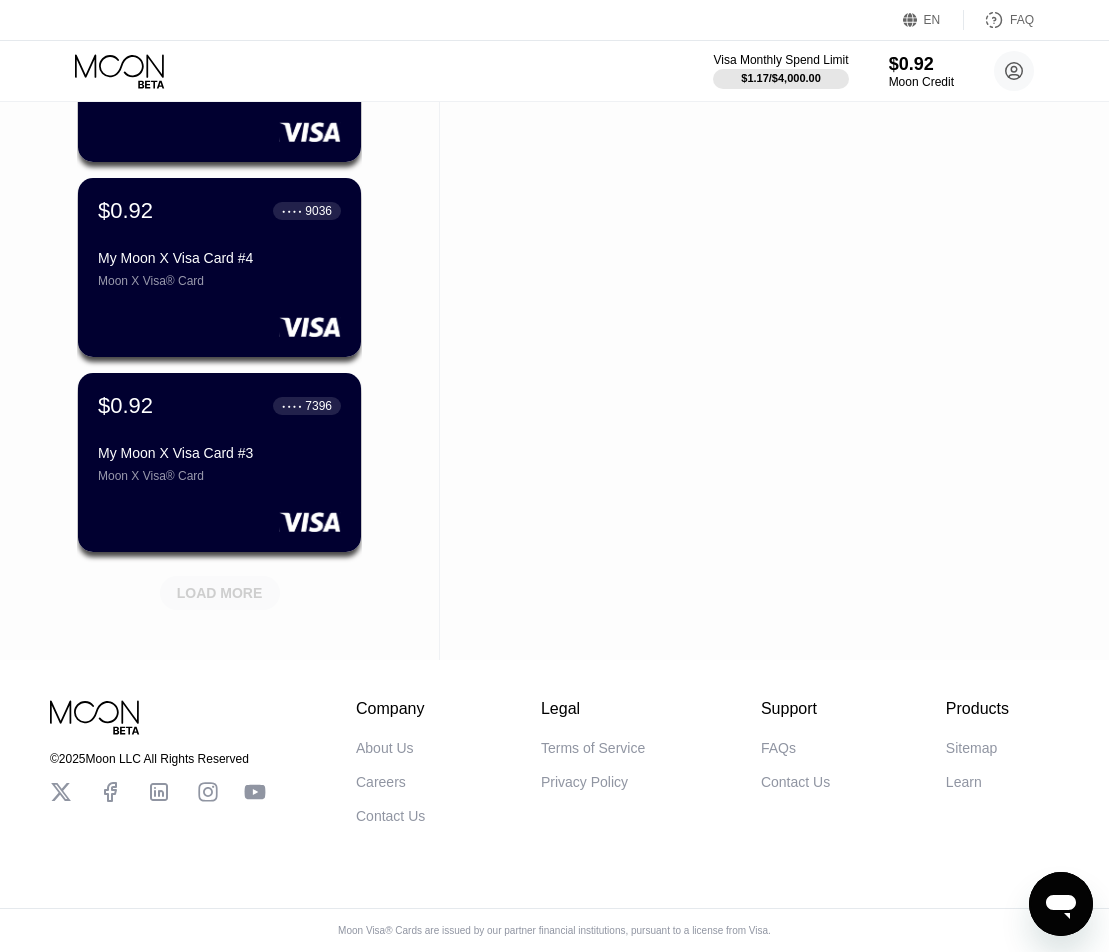 click on "LOAD MORE" at bounding box center (220, 593) 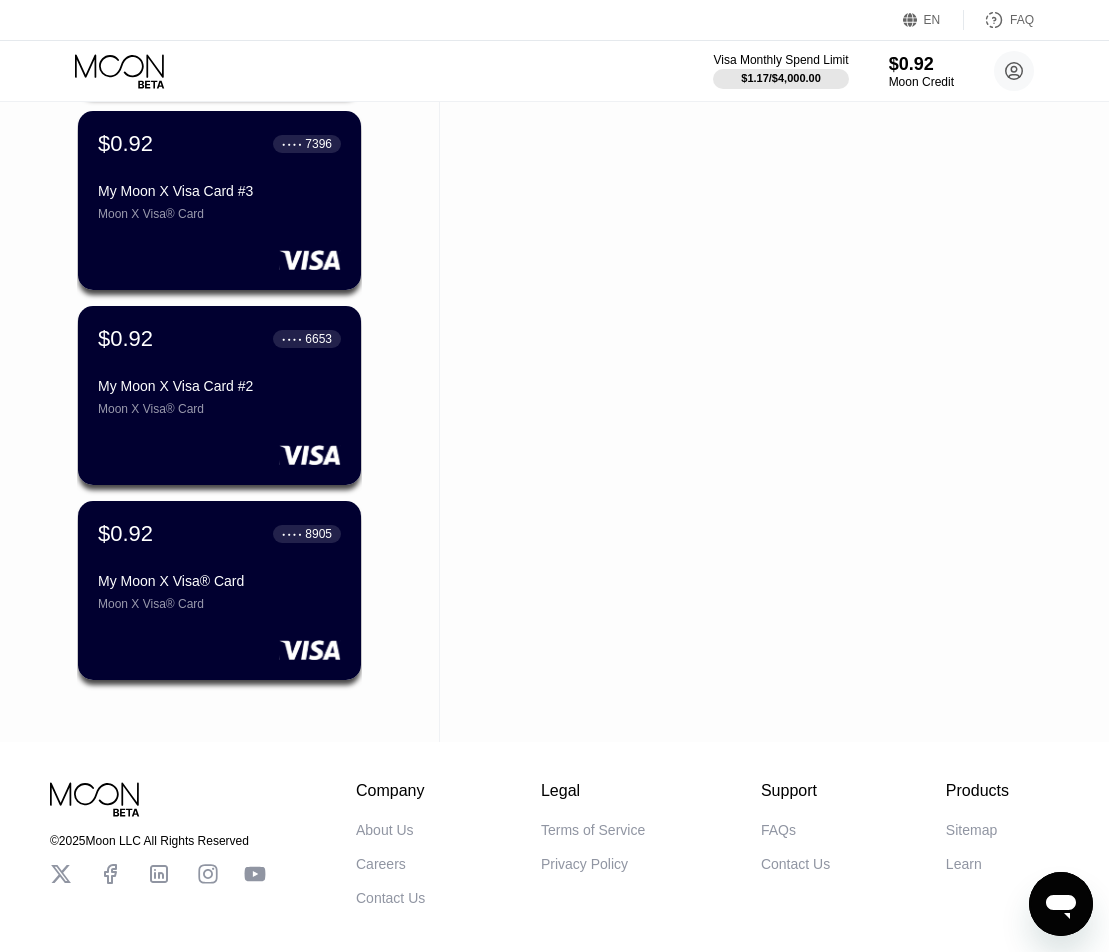 scroll, scrollTop: 3746, scrollLeft: 0, axis: vertical 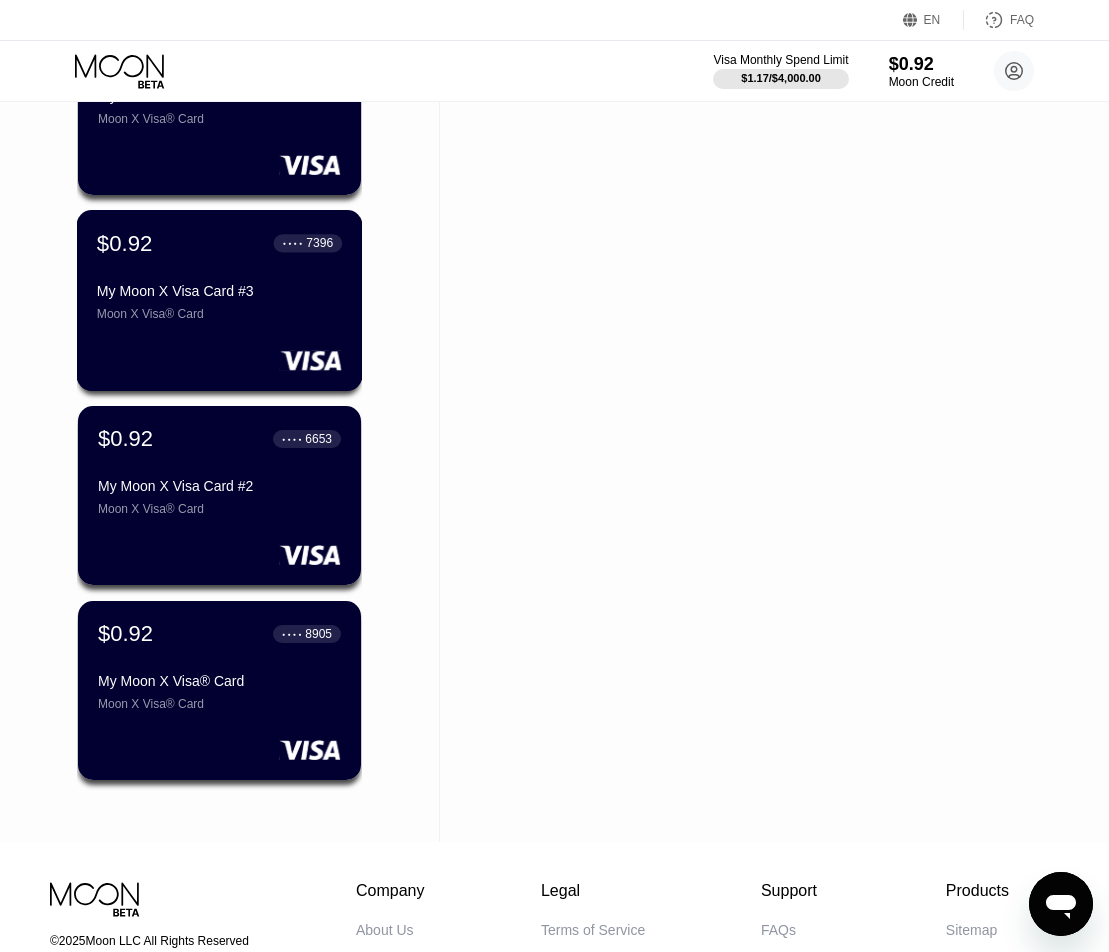click on "My Moon X Visa Card #3" at bounding box center [219, 291] 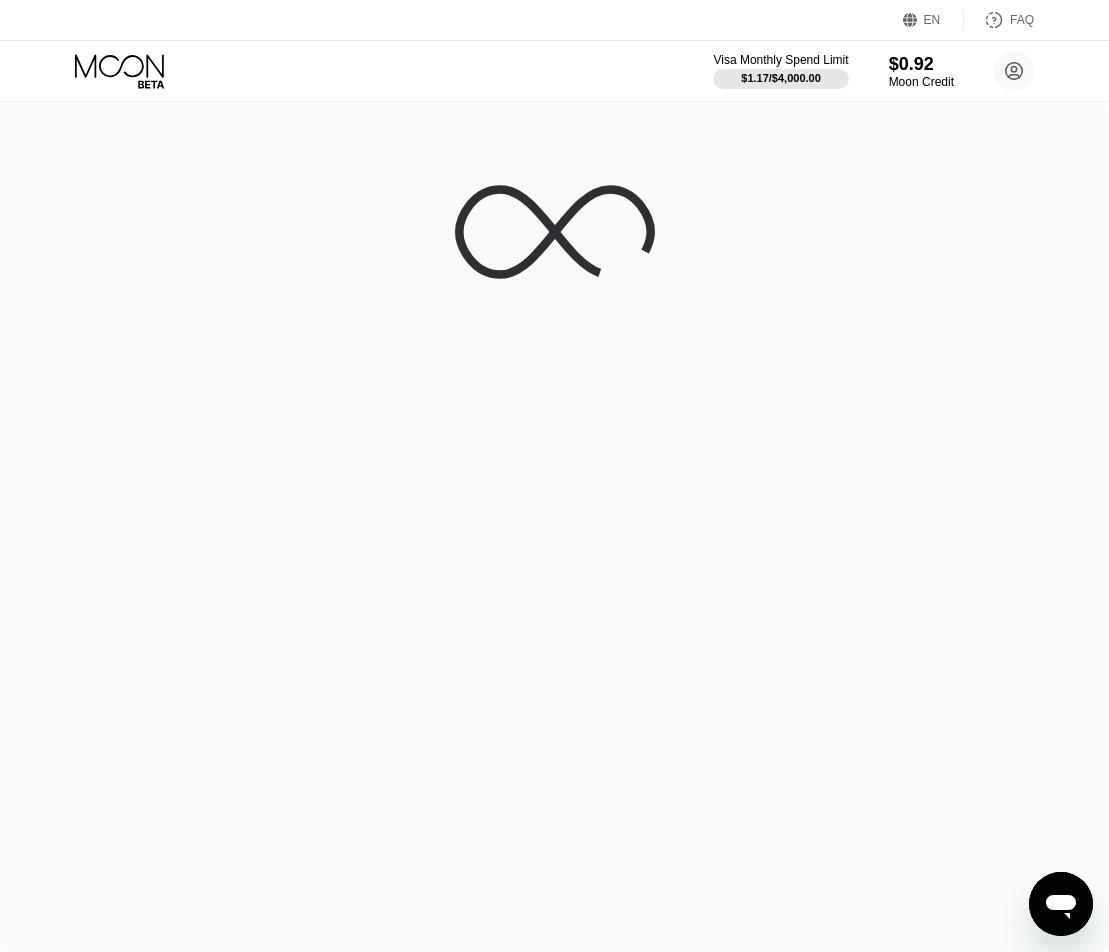 scroll, scrollTop: 0, scrollLeft: 0, axis: both 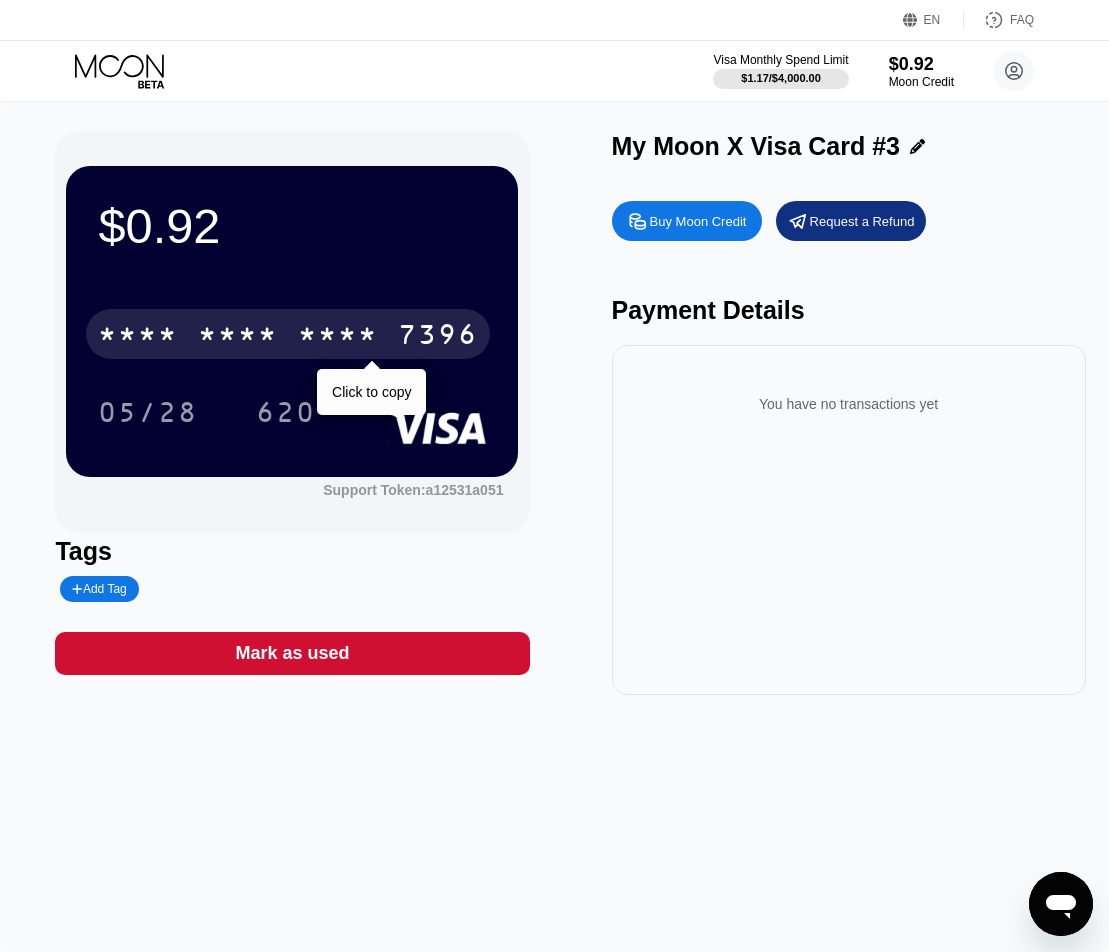 click on "* * * * * * * * * * * * 7396" at bounding box center [288, 334] 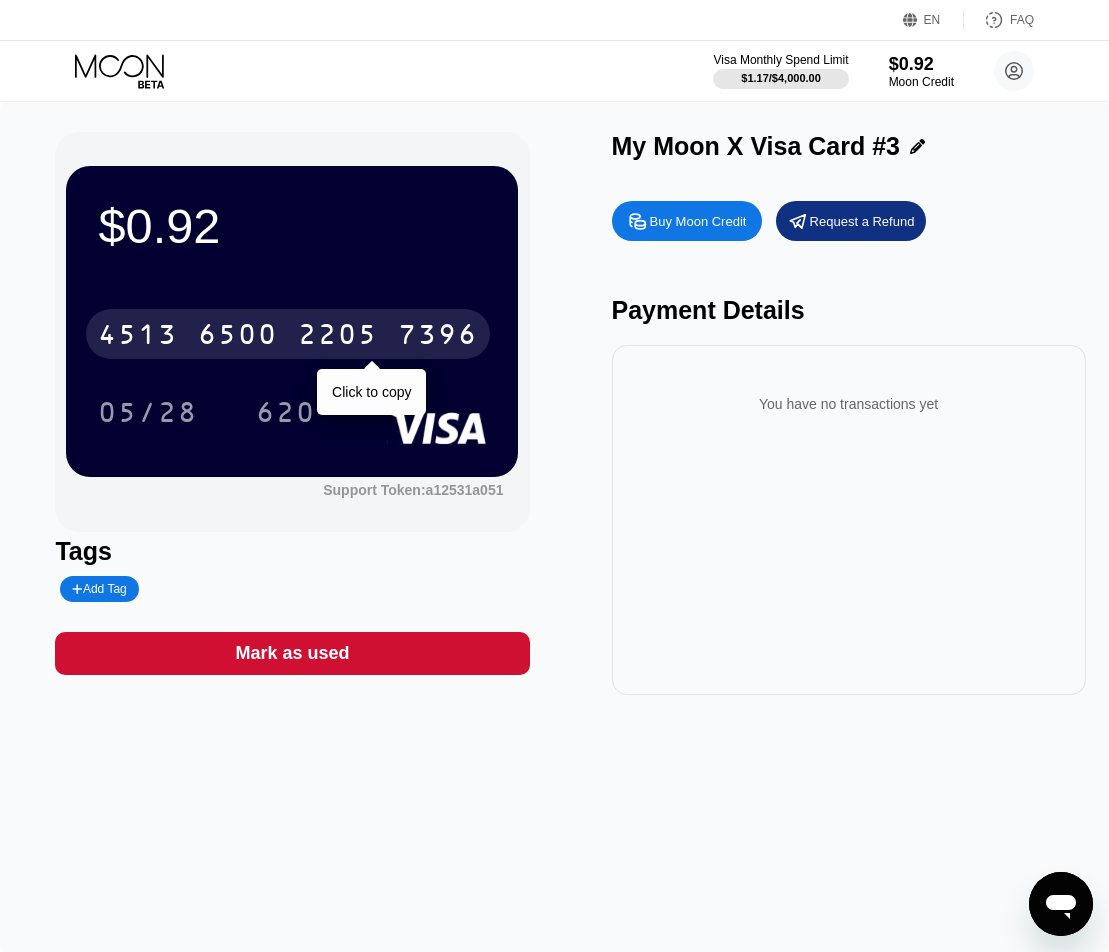 click on "7396" at bounding box center [438, 337] 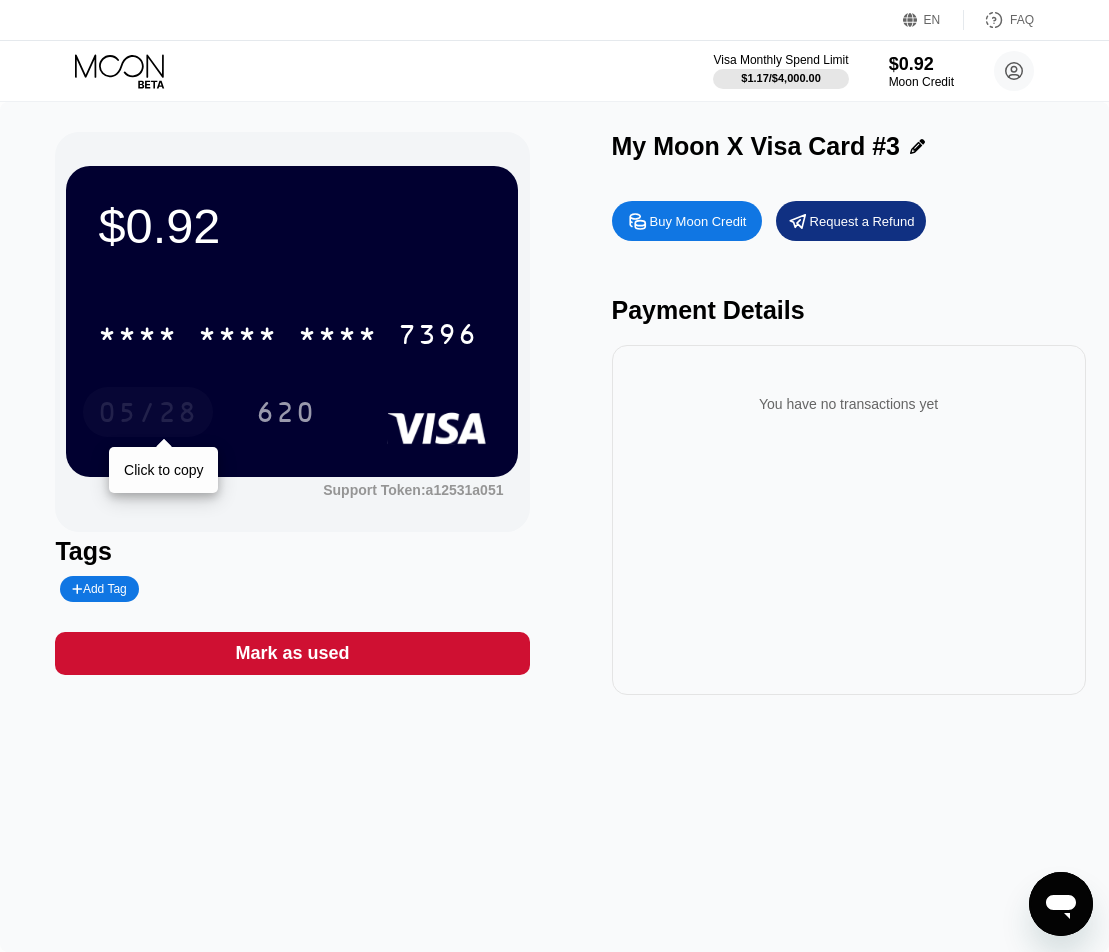 click on "05/28" at bounding box center [148, 415] 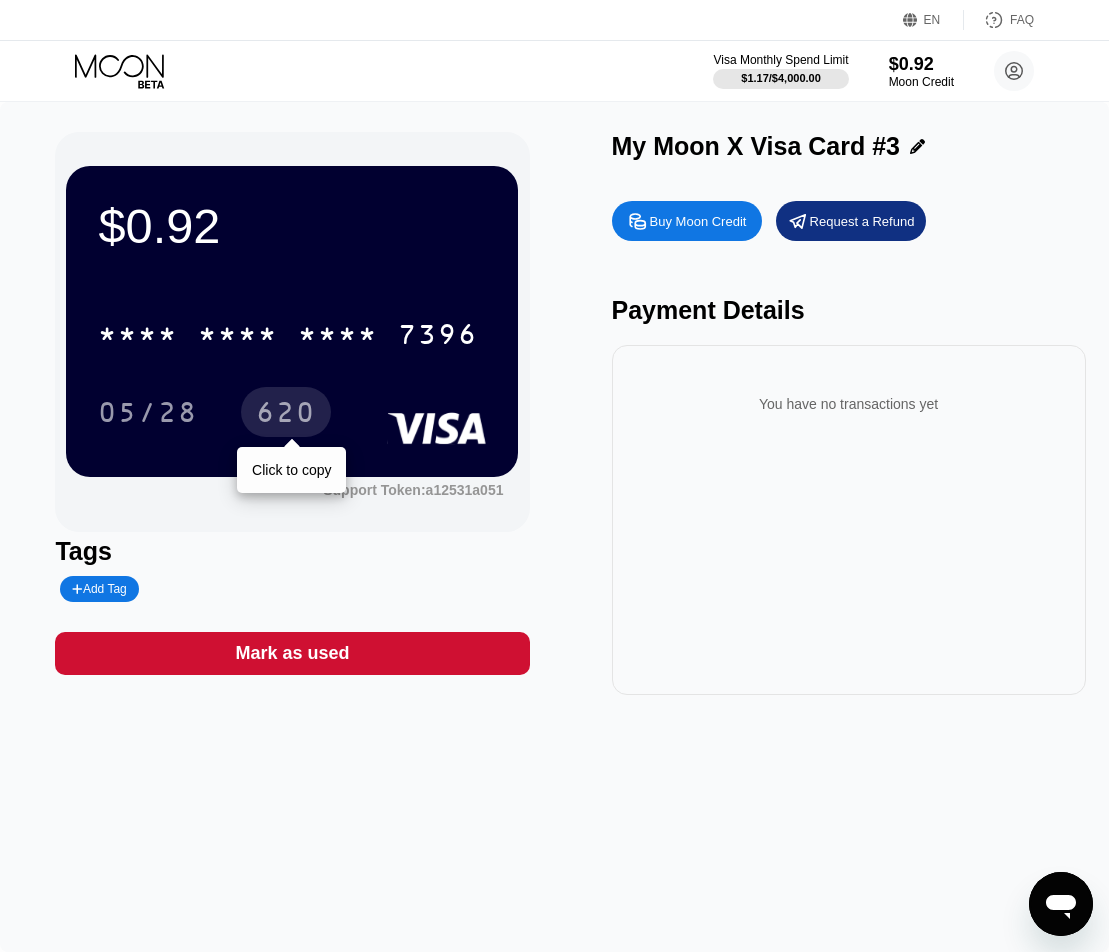 drag, startPoint x: 262, startPoint y: 411, endPoint x: 357, endPoint y: 430, distance: 96.88137 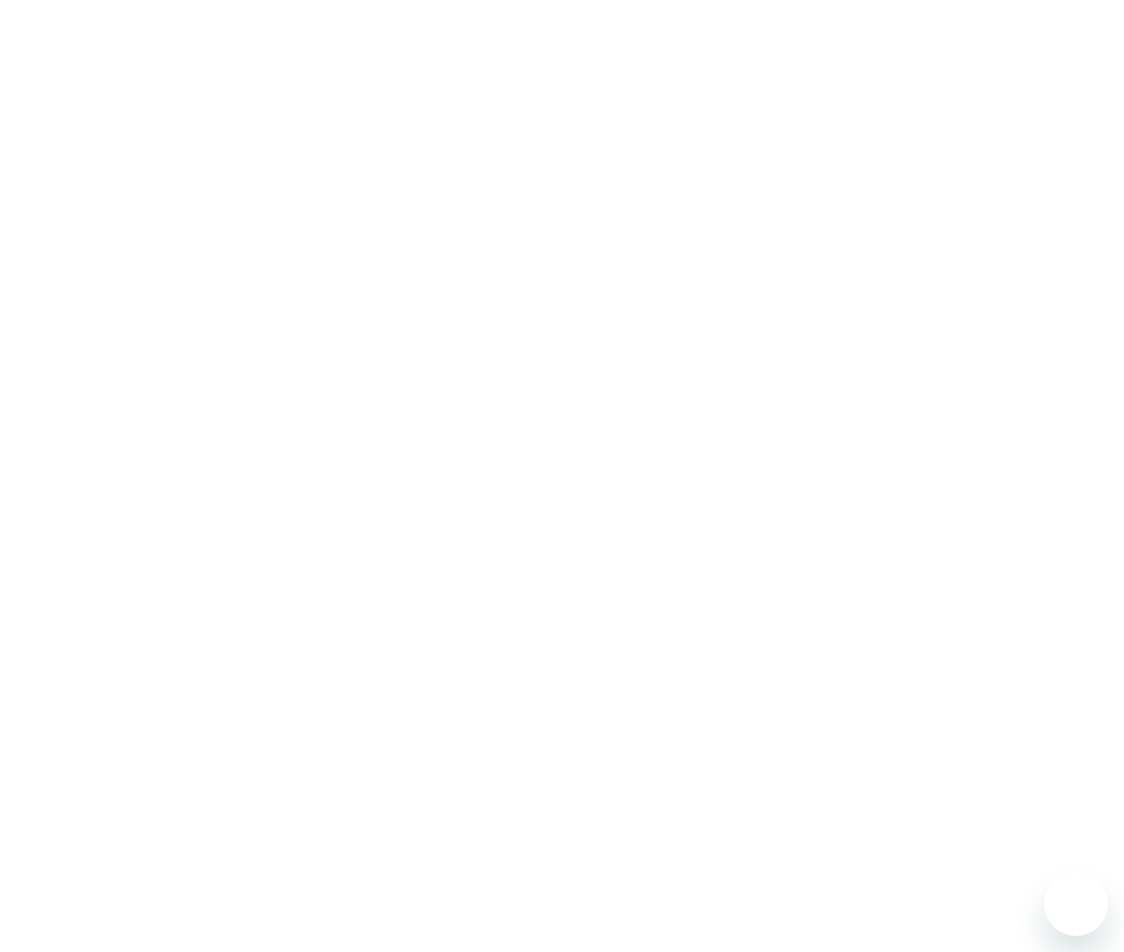 scroll, scrollTop: 0, scrollLeft: 0, axis: both 